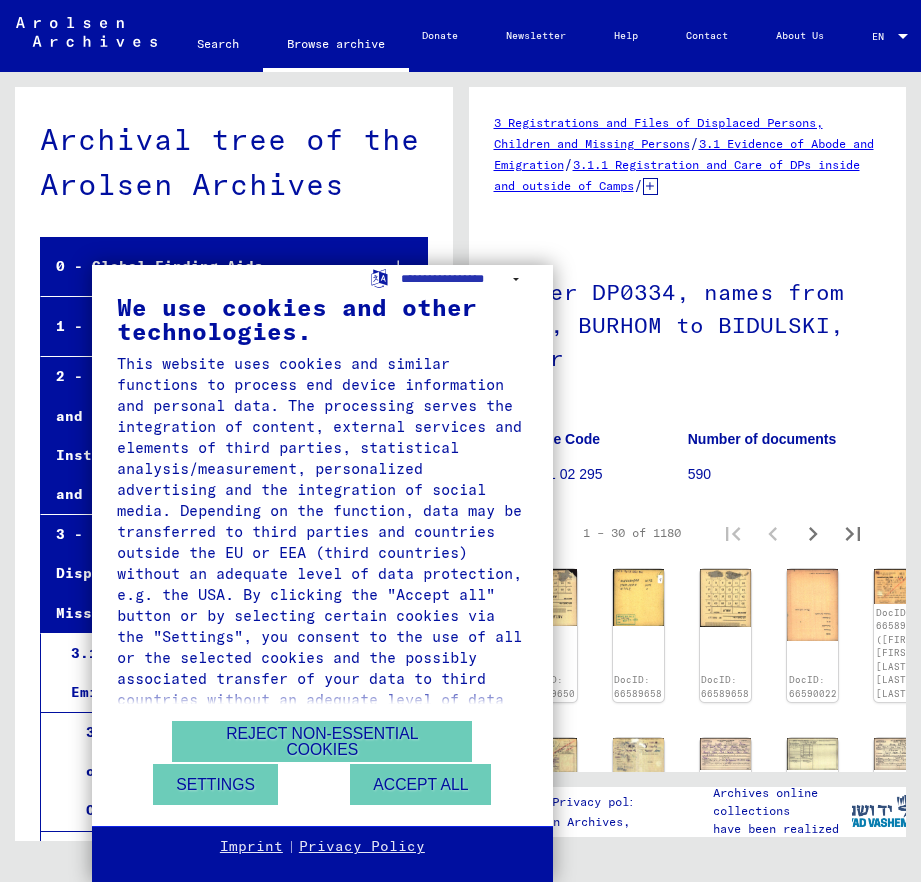 scroll, scrollTop: 0, scrollLeft: 0, axis: both 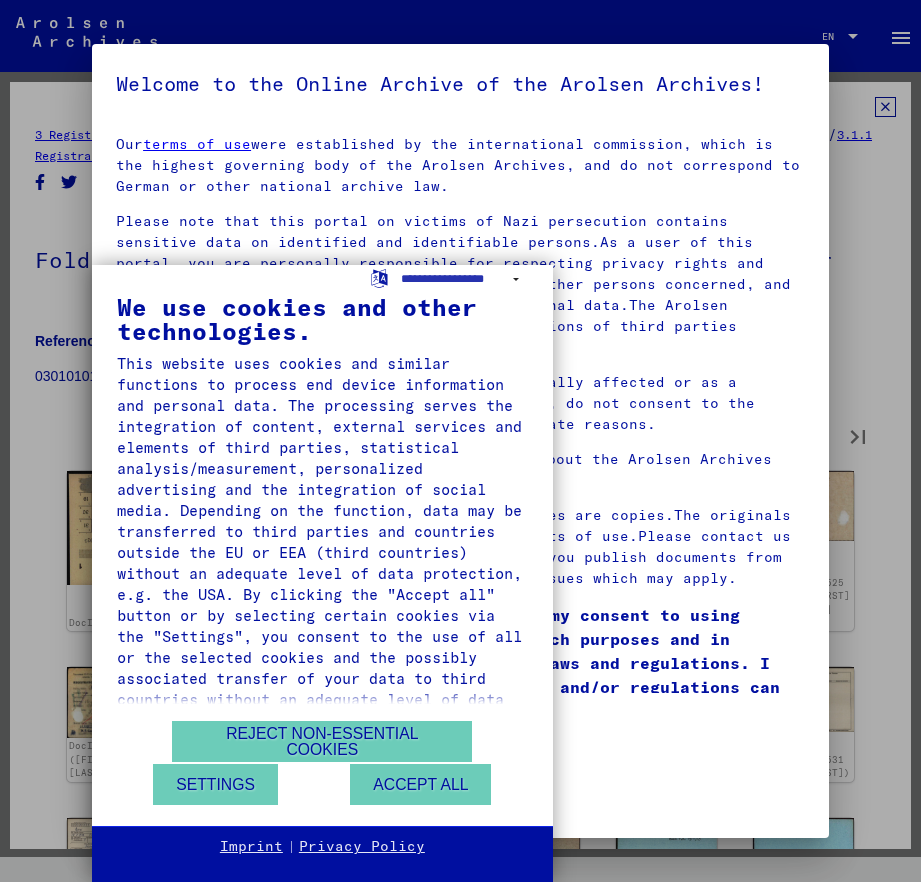 type on "*" 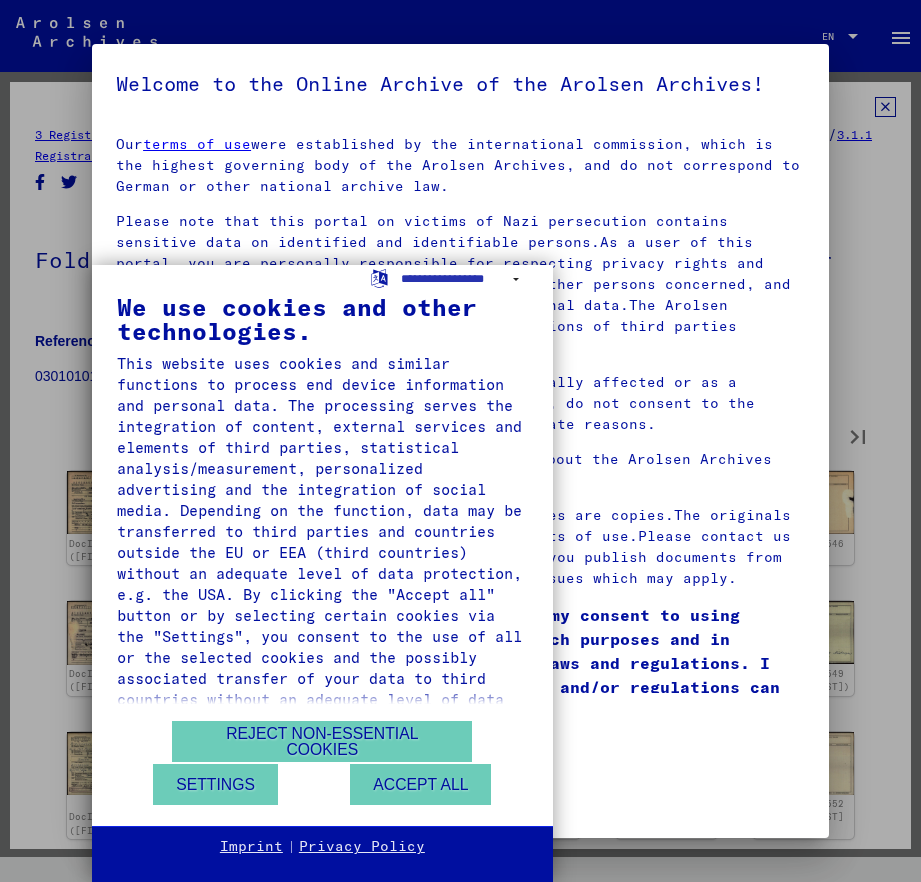 type on "*" 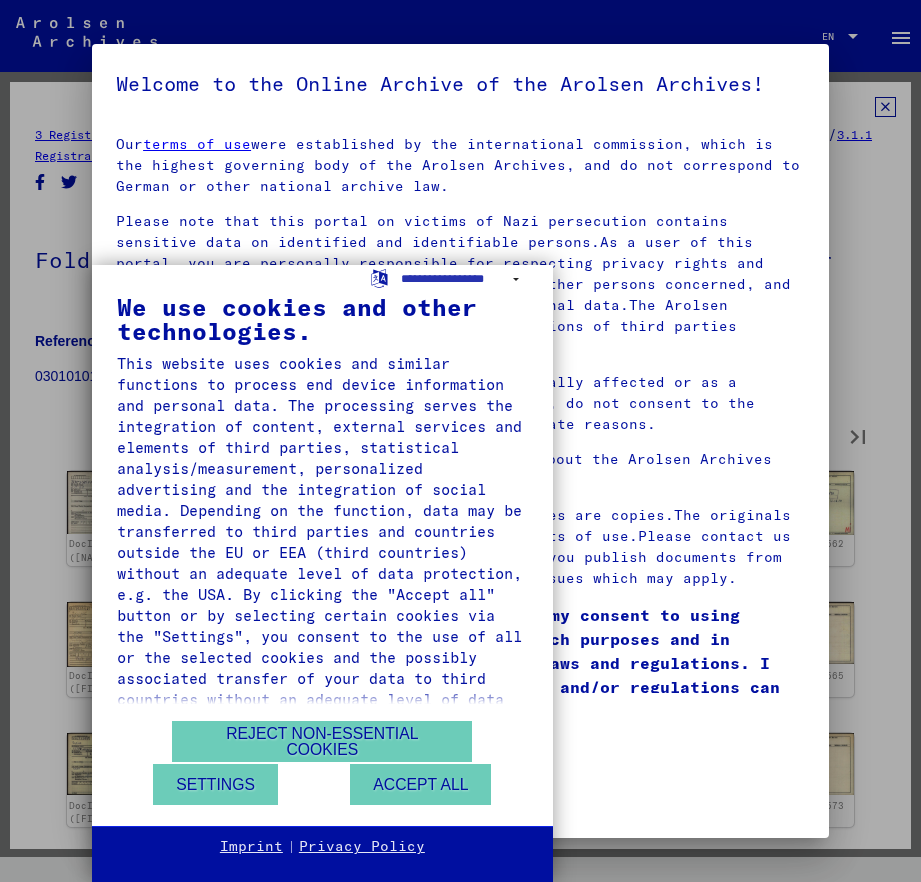 type on "*" 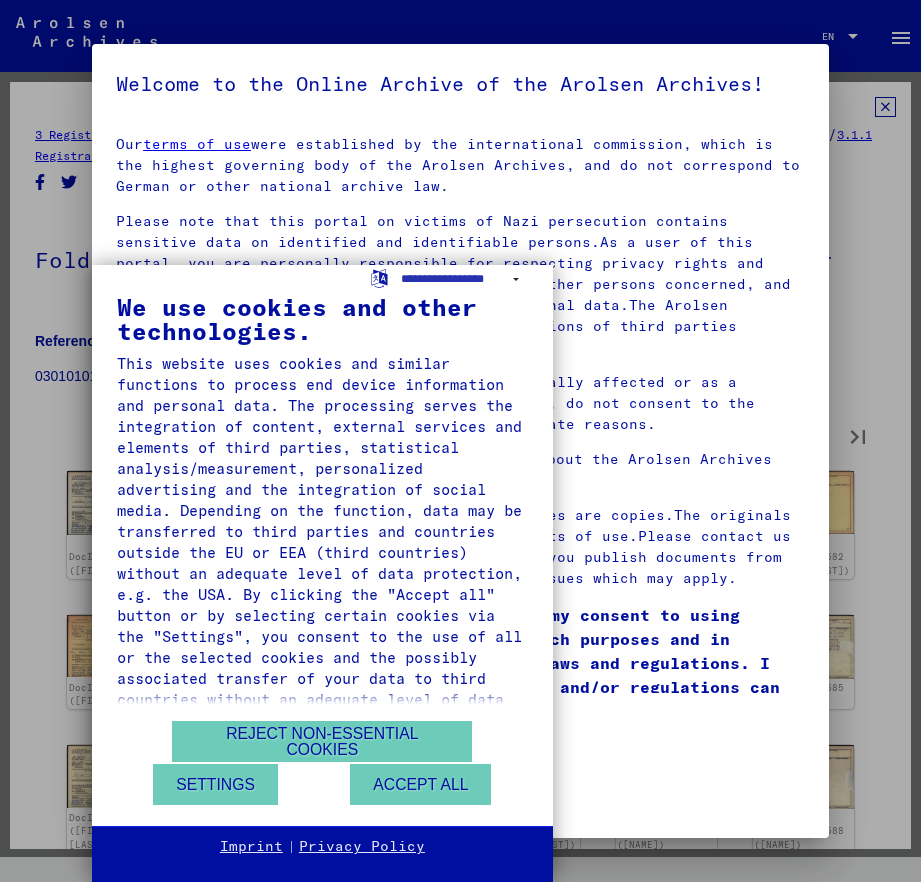 type on "*" 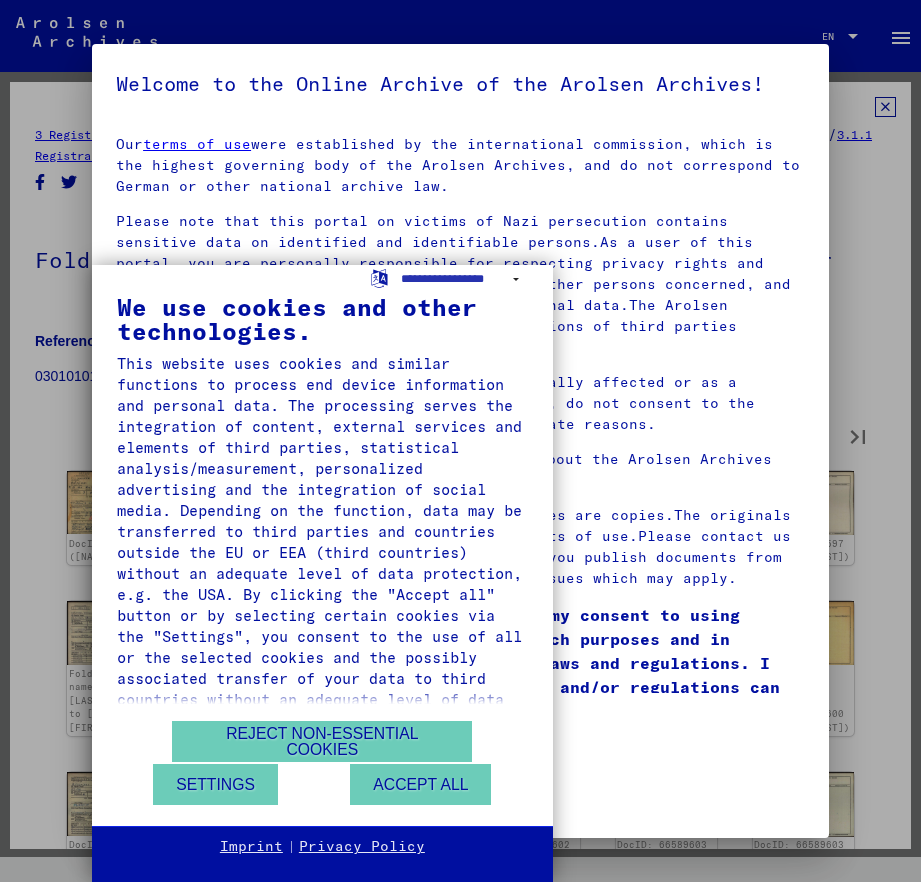 type on "*" 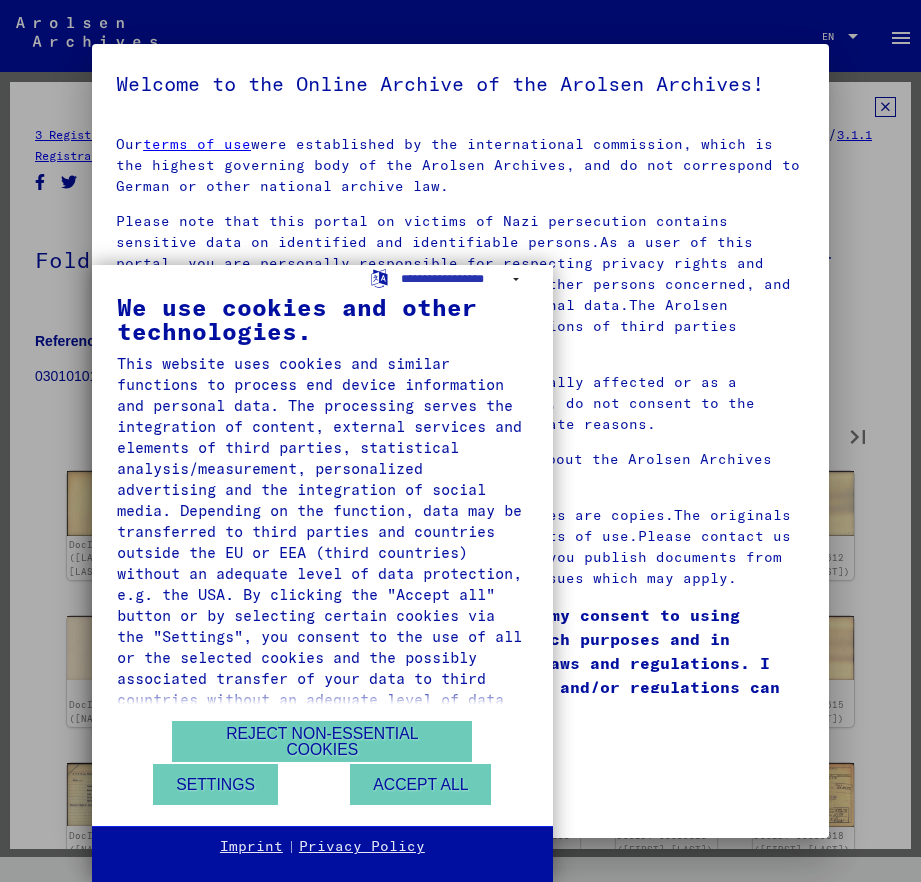 type on "*" 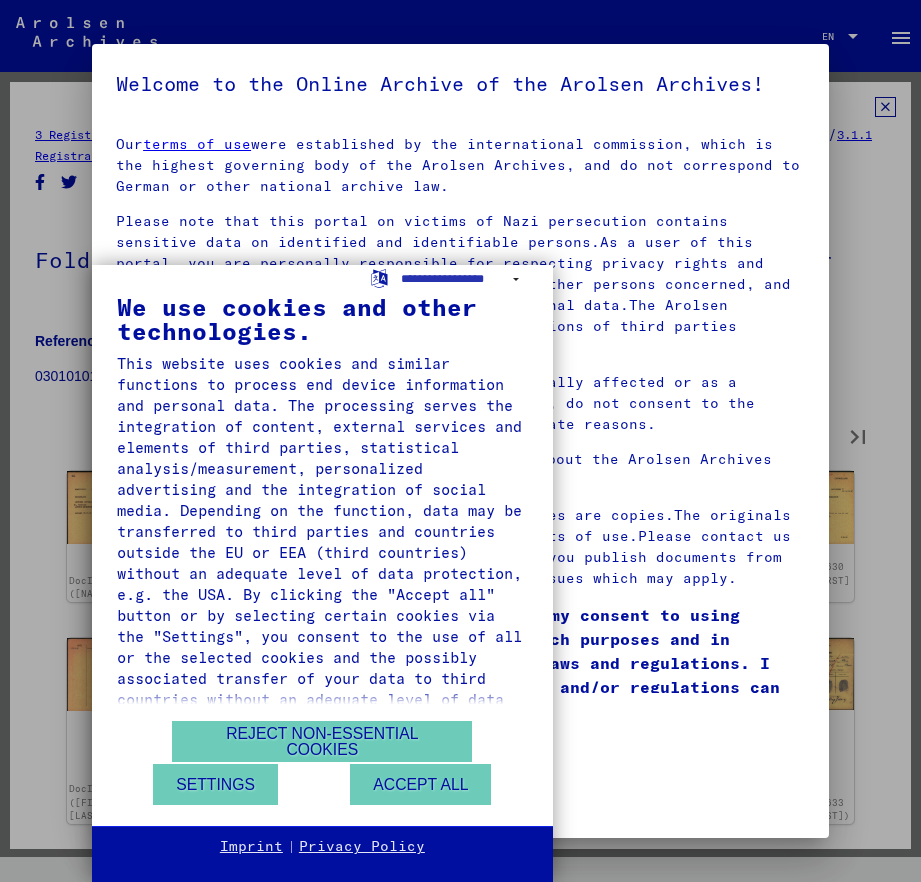 type on "*" 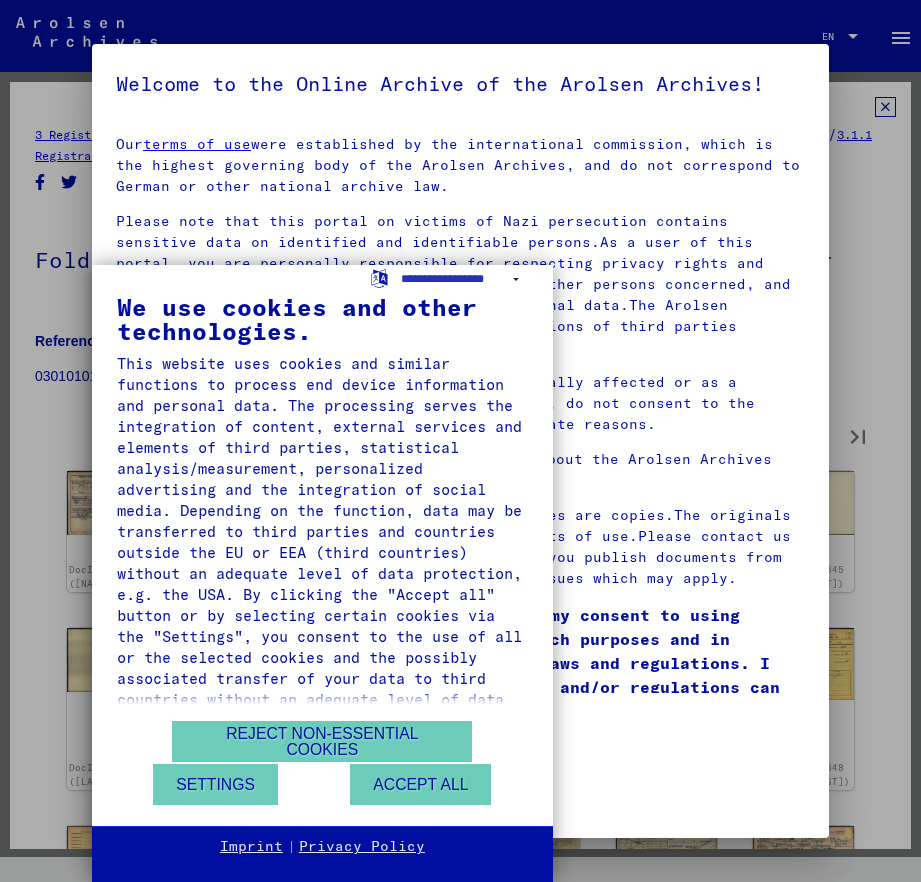 type on "*" 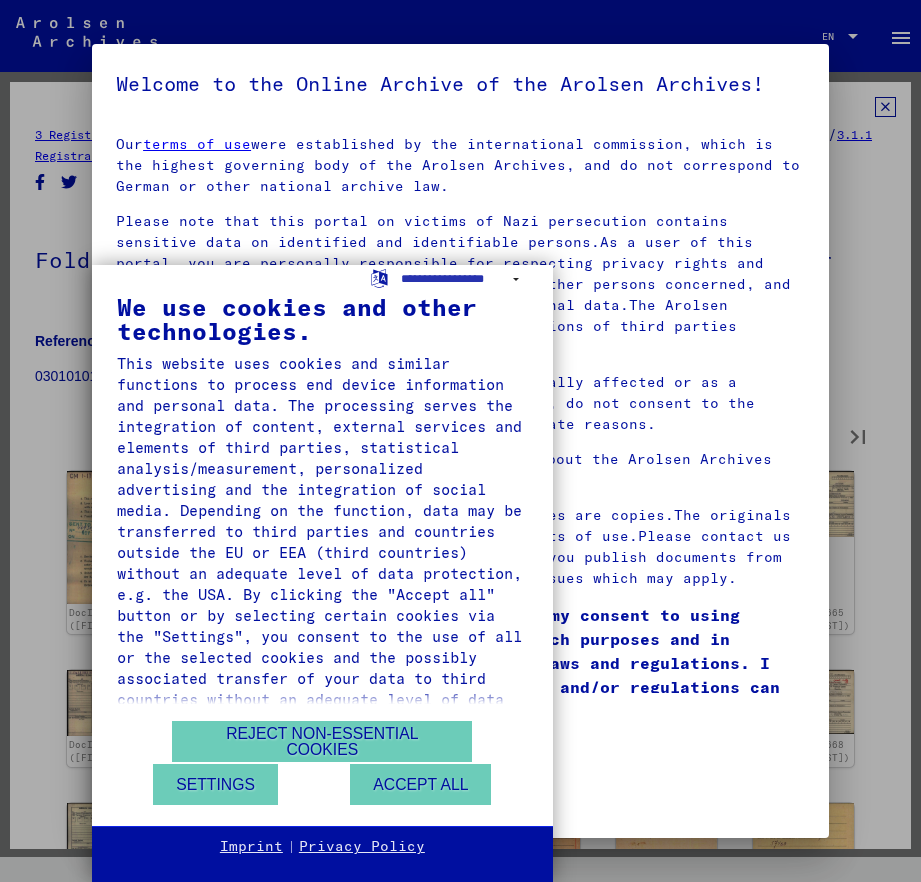 type on "**" 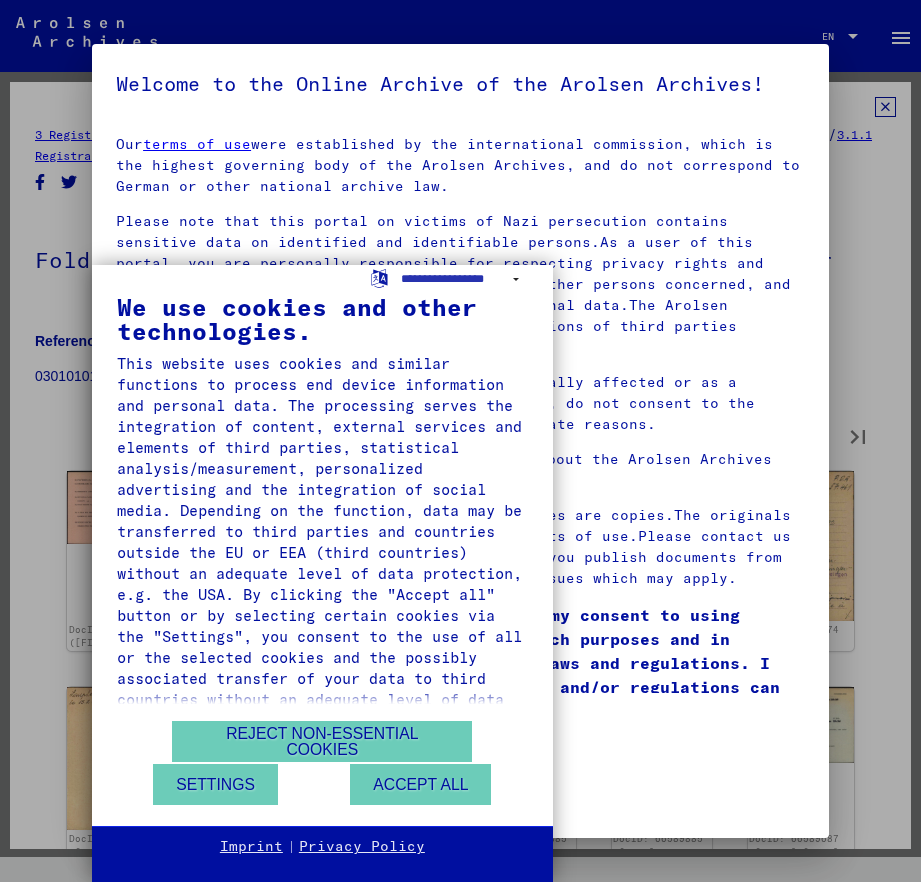 type on "**" 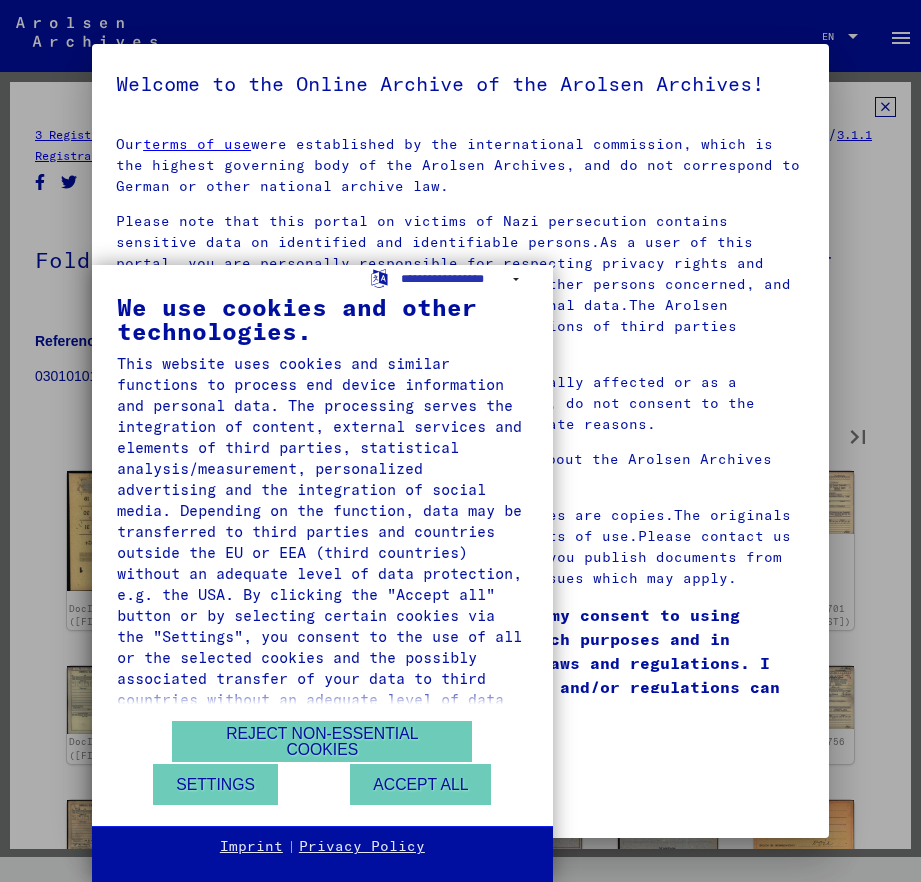 type on "**" 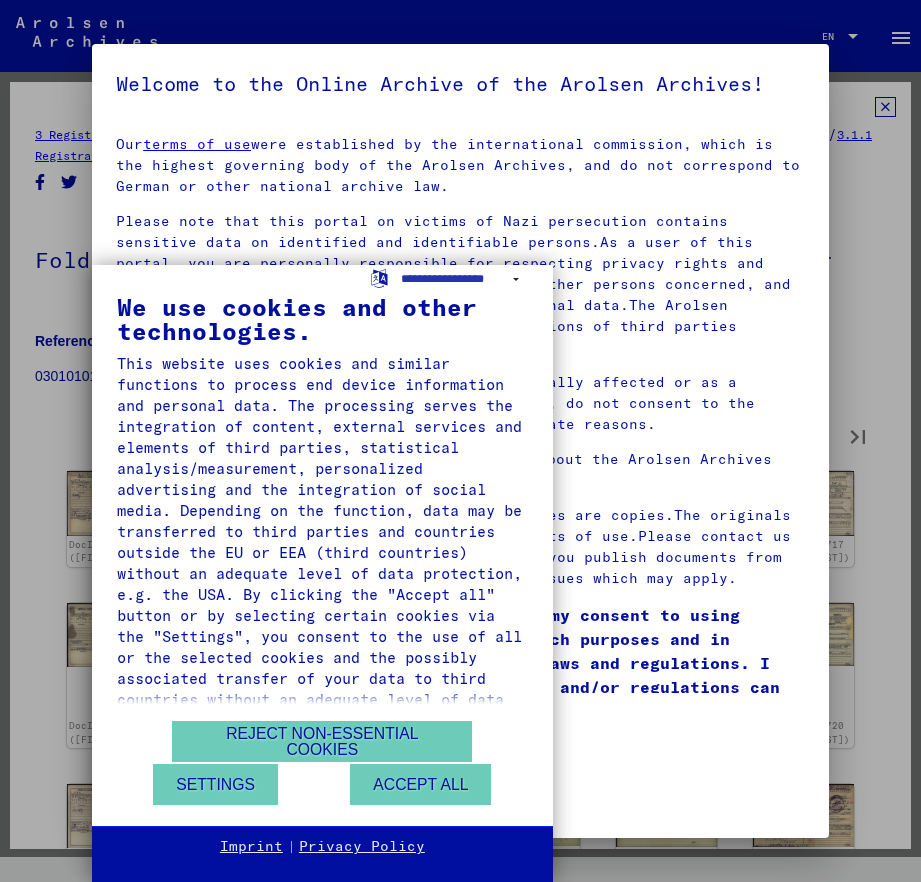 type on "**" 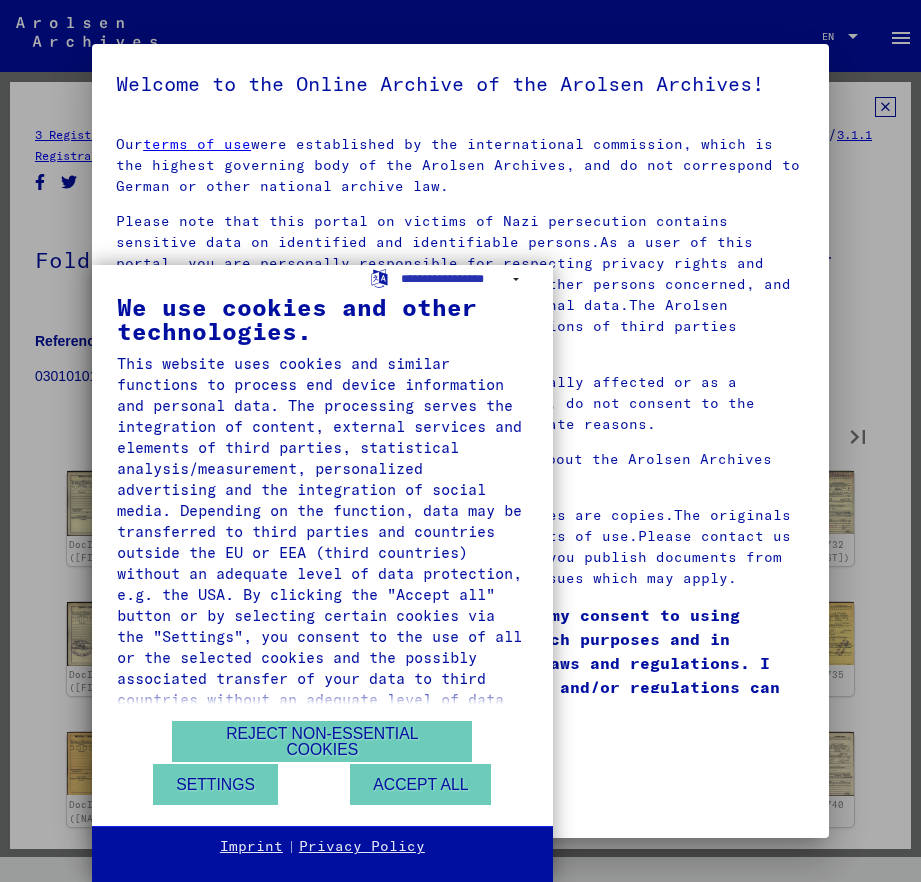 type on "**" 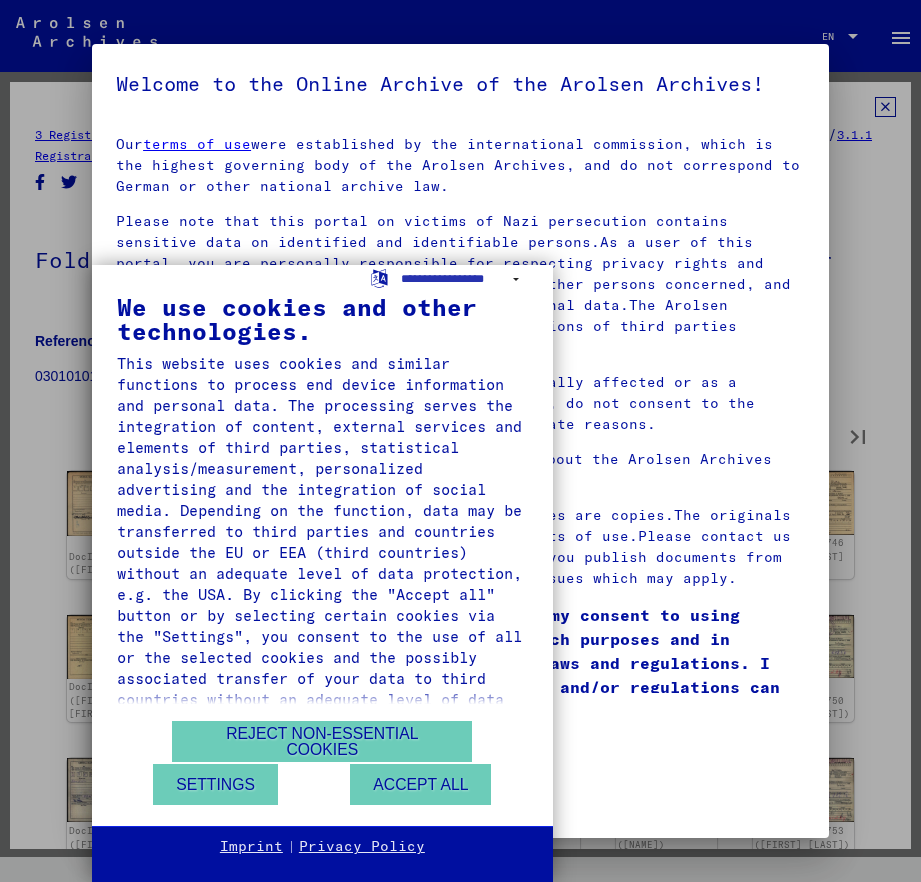 type on "**" 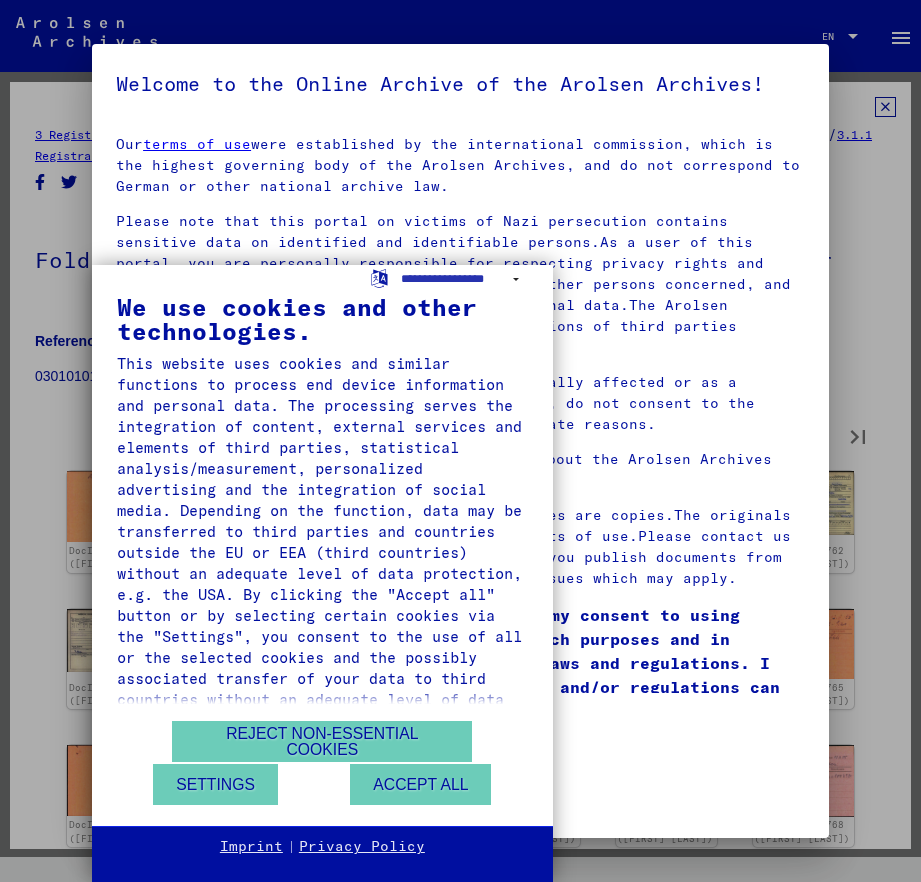 type on "**" 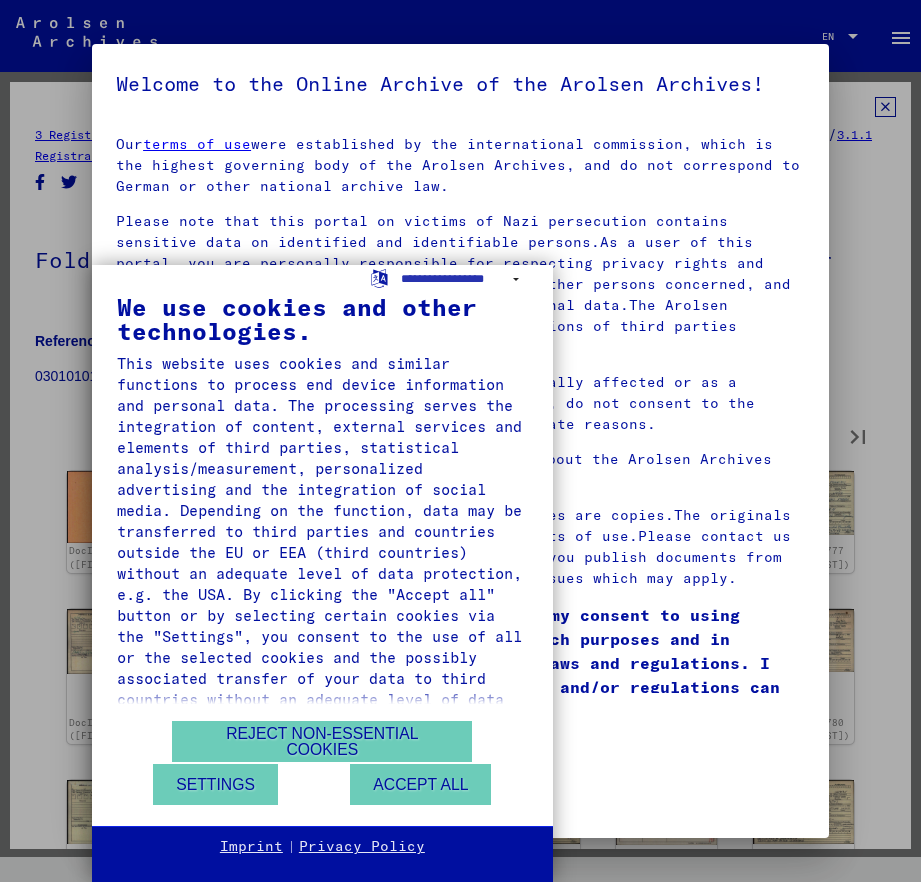 type on "**" 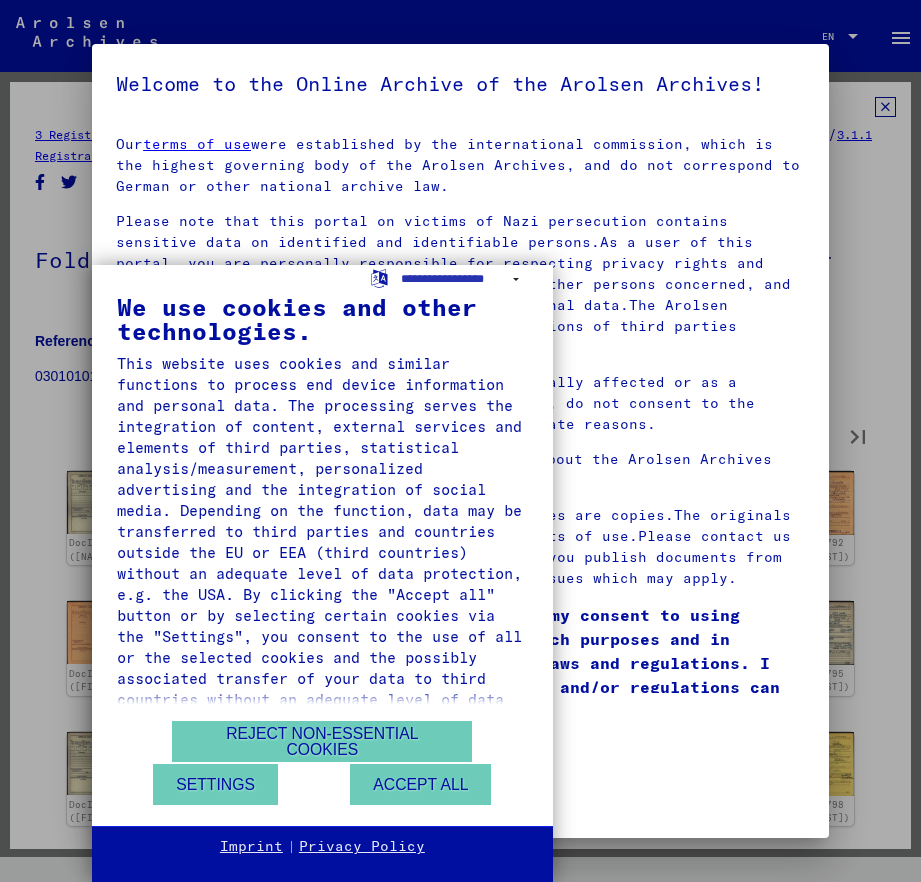 type on "**" 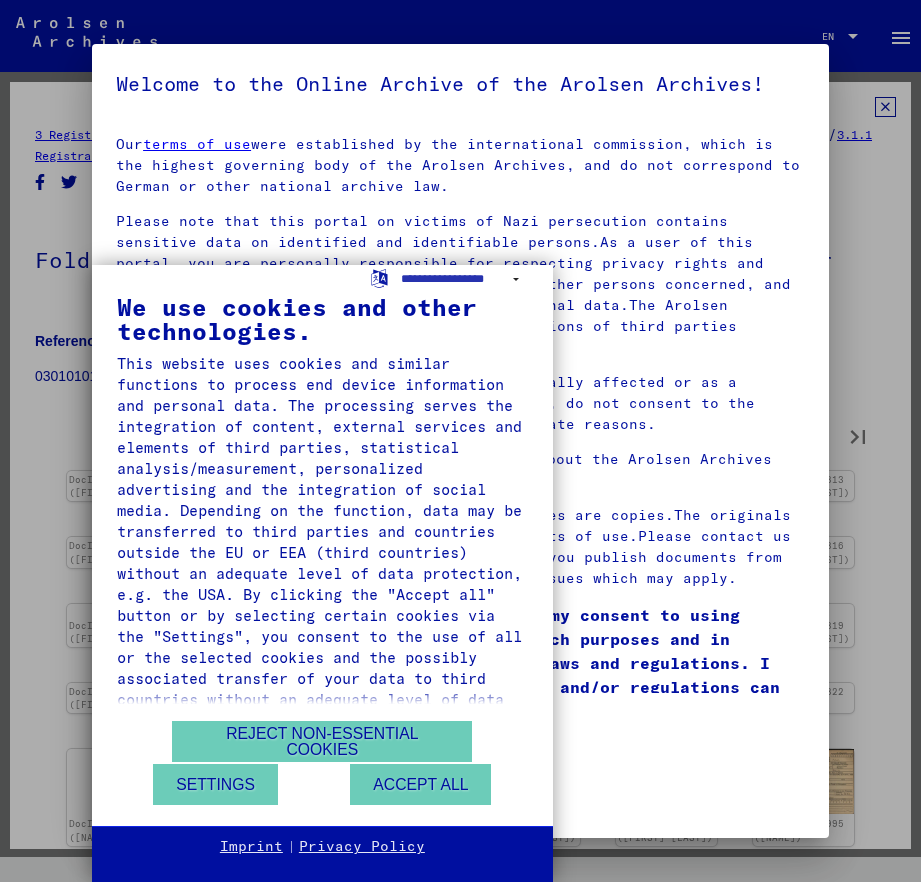 type on "**" 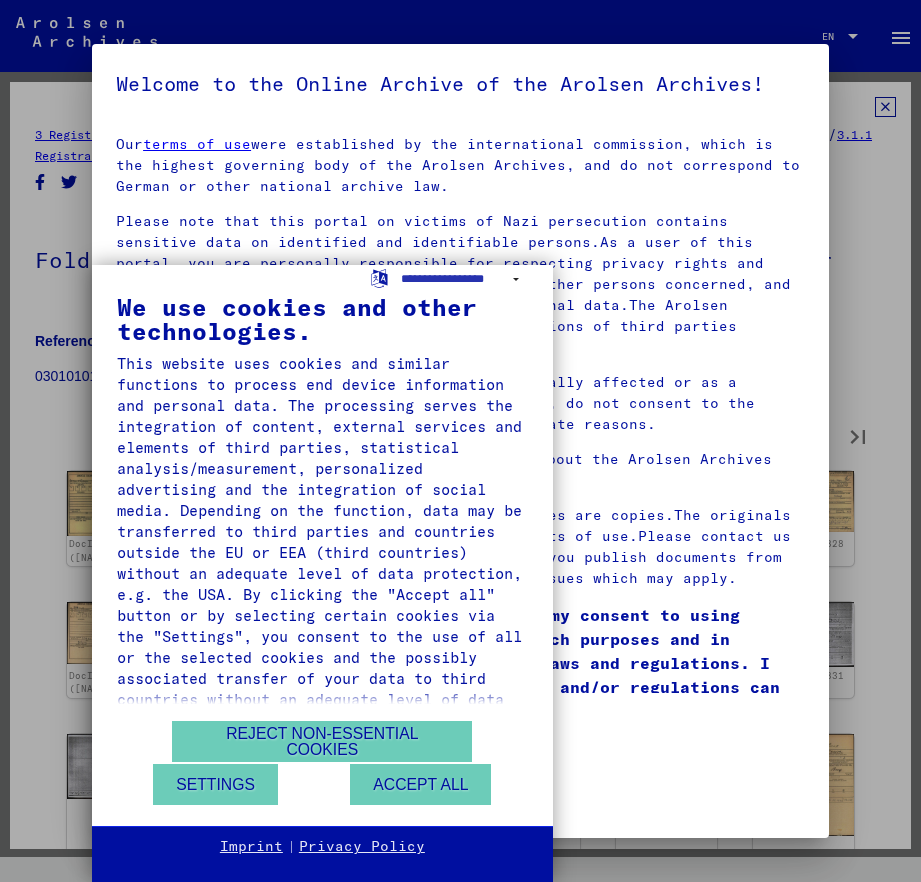 type on "**" 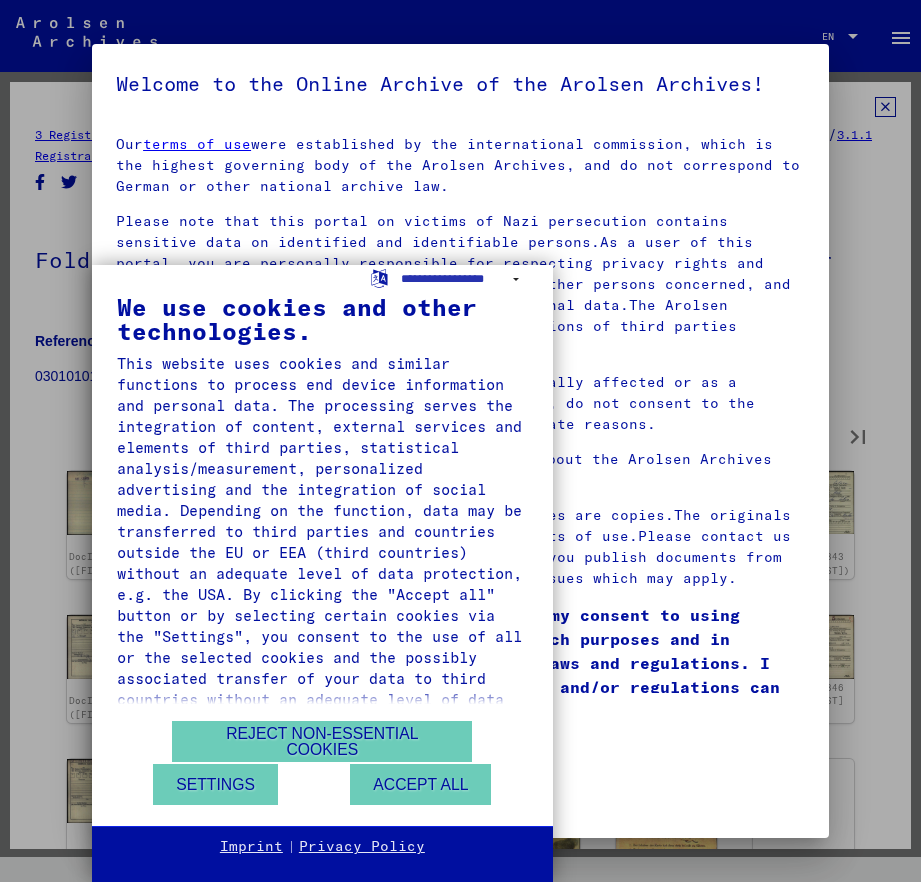 type on "**" 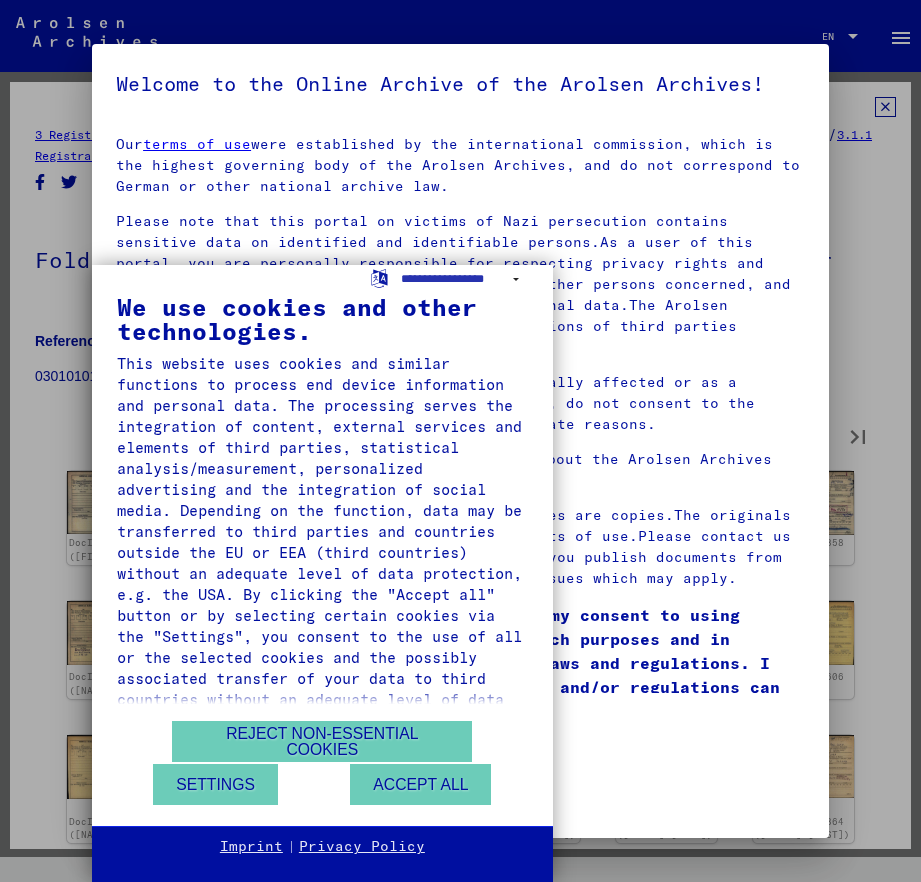 type on "**" 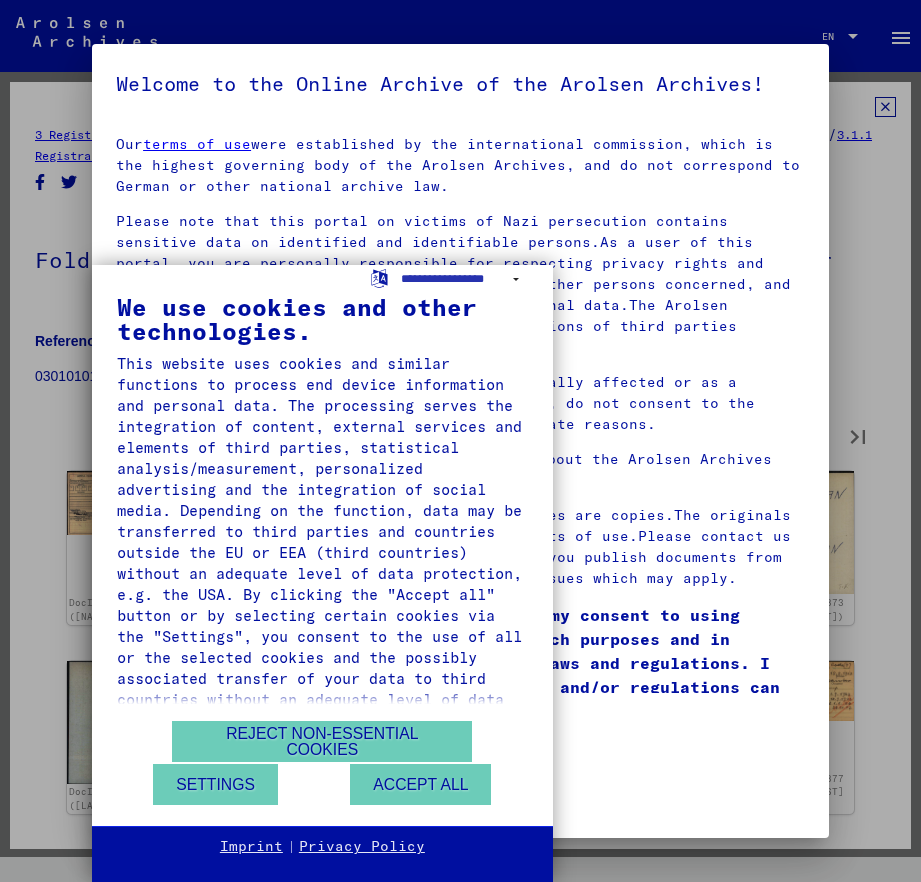 type on "**" 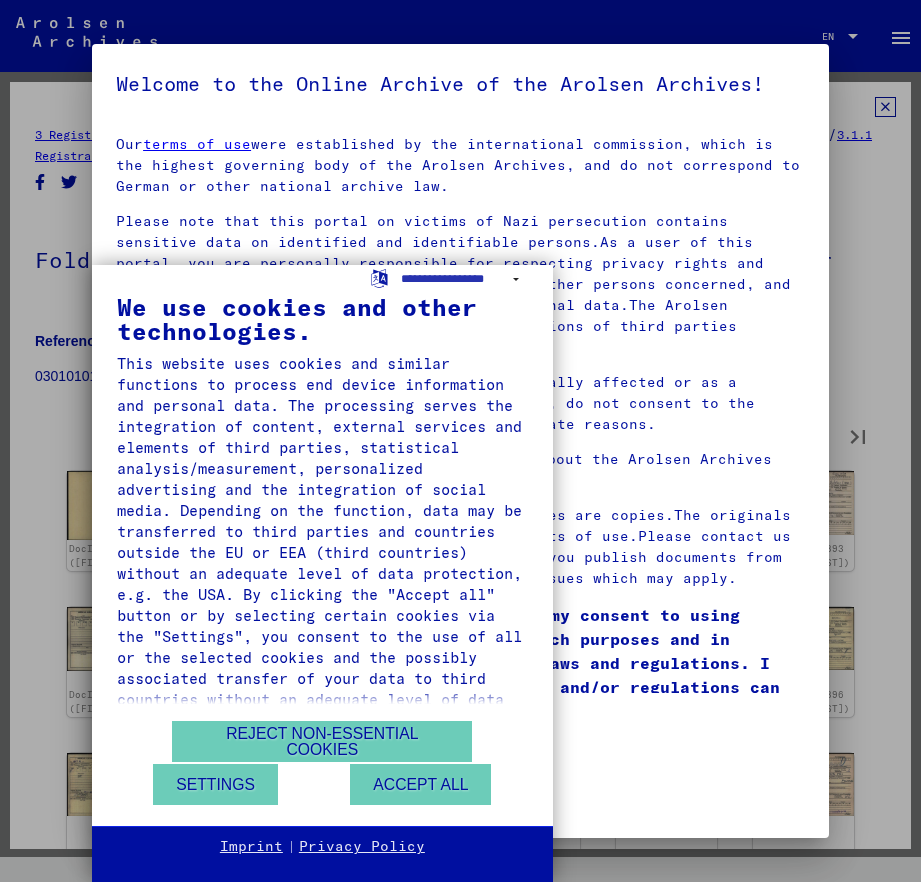 type on "**" 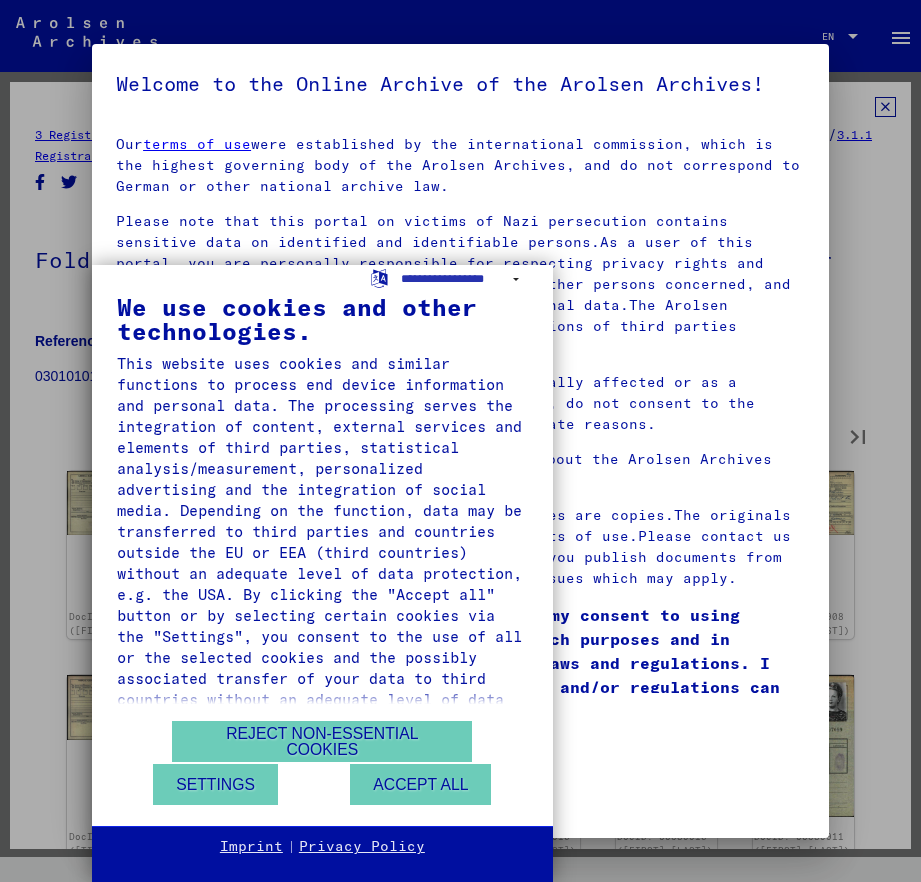 type on "**" 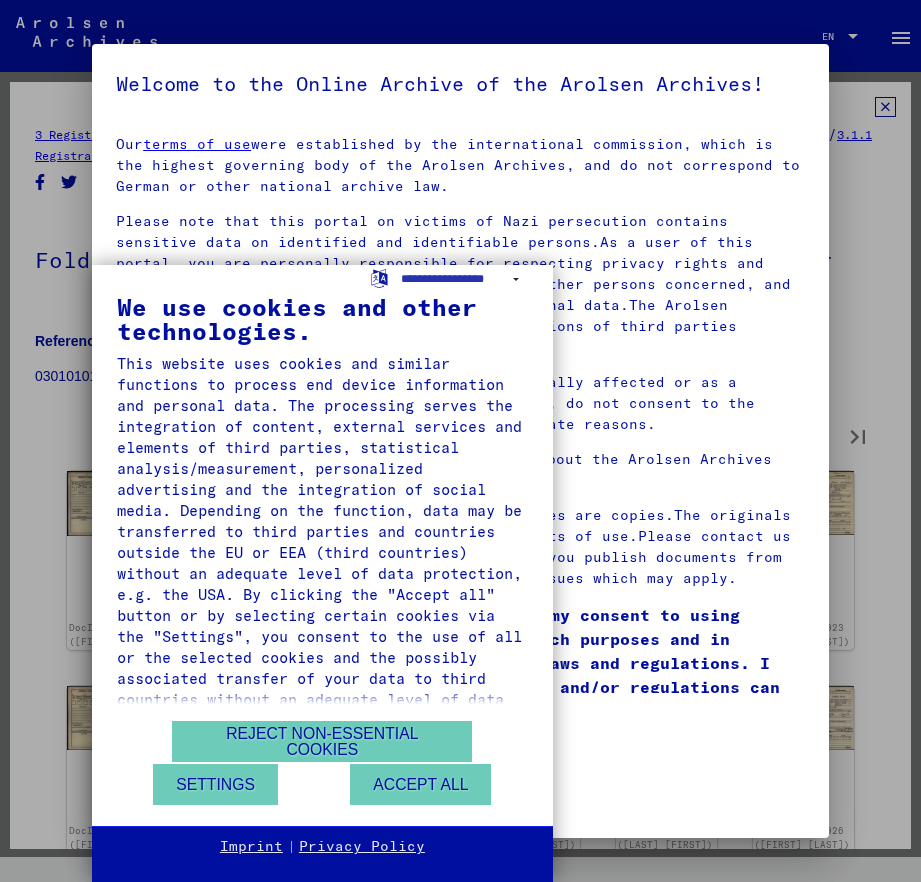 type on "**" 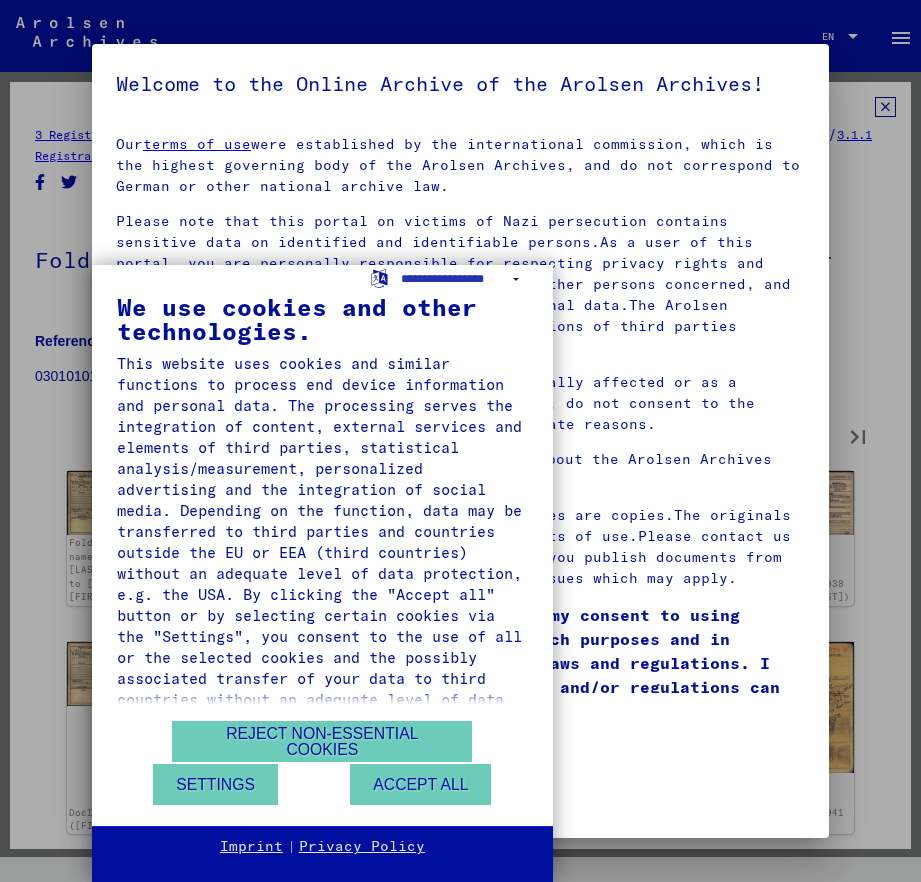 type on "**" 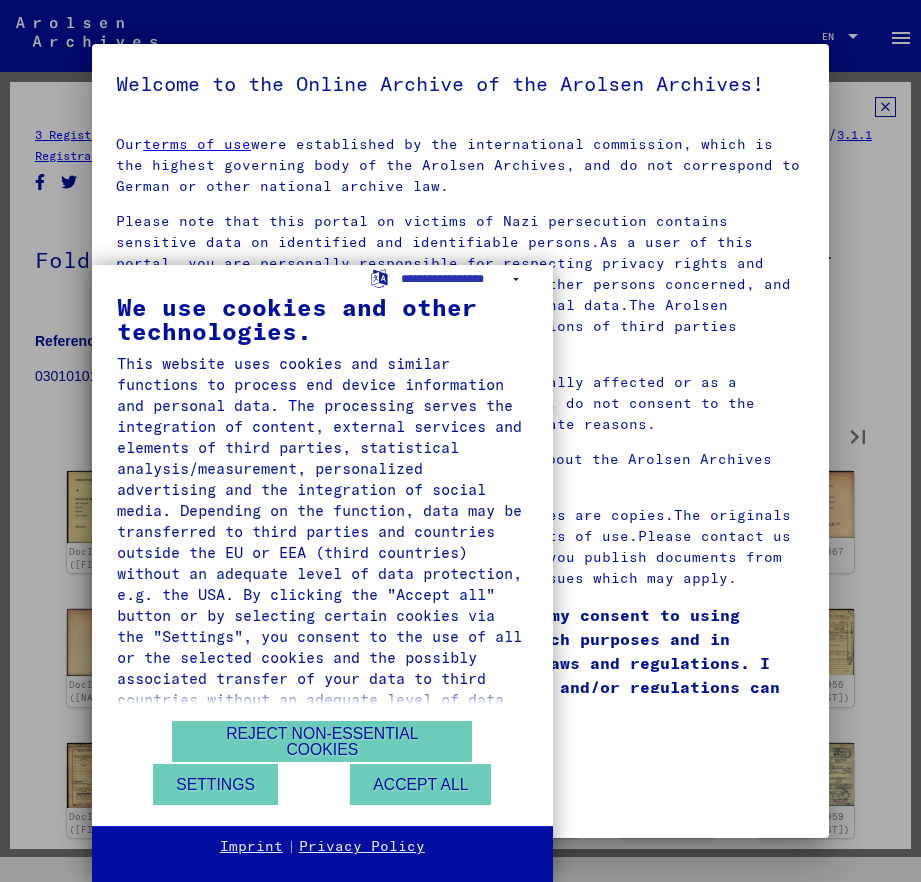 type on "**" 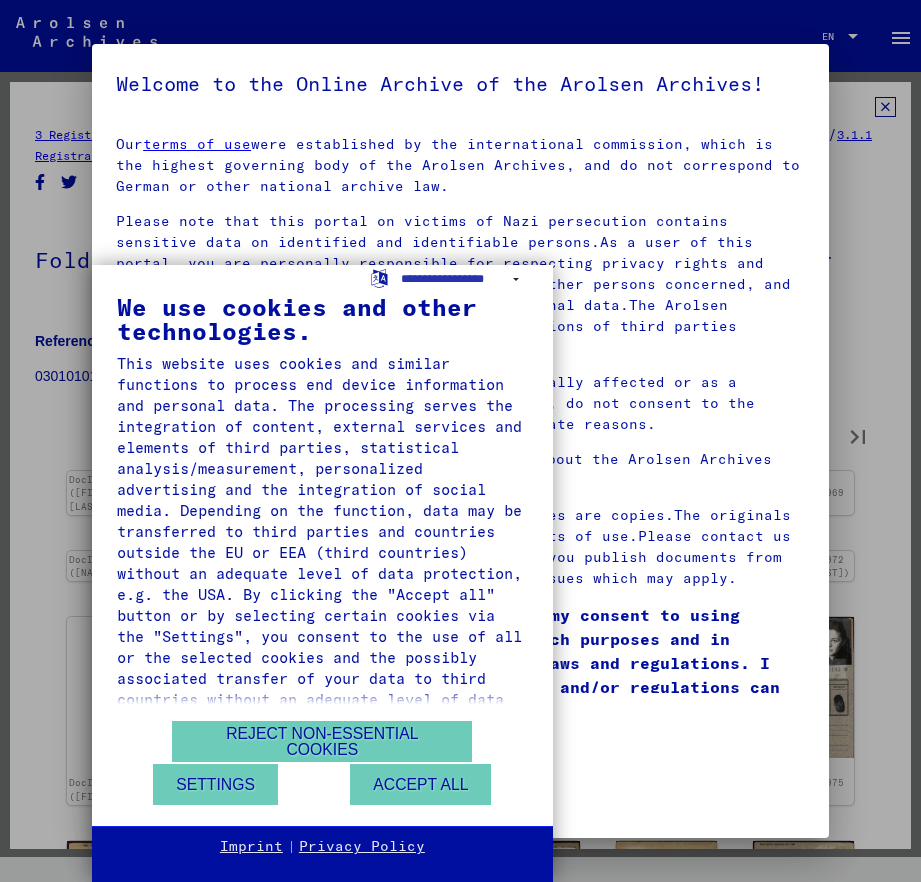 type on "**" 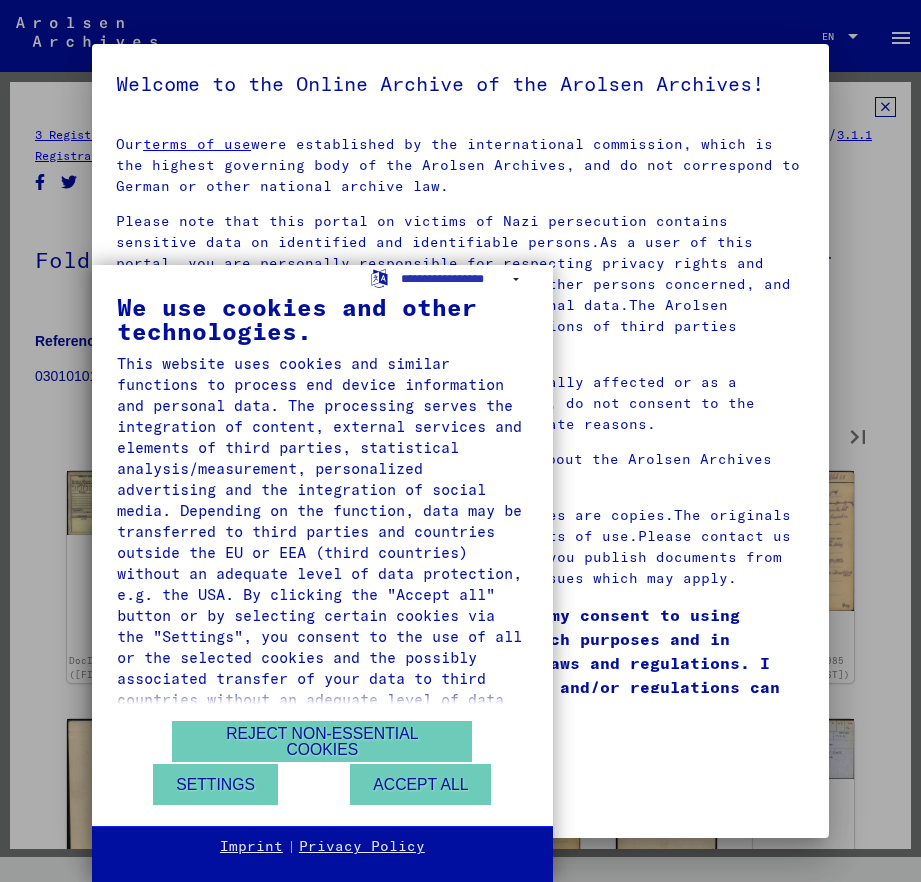type on "**" 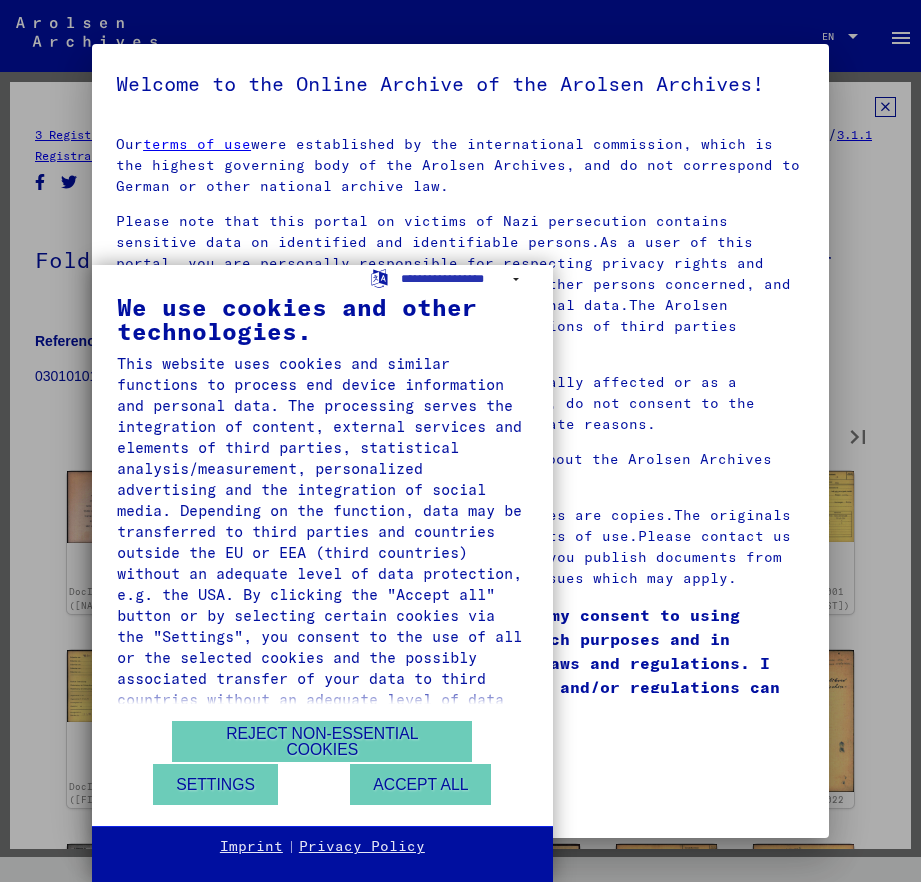 type on "**" 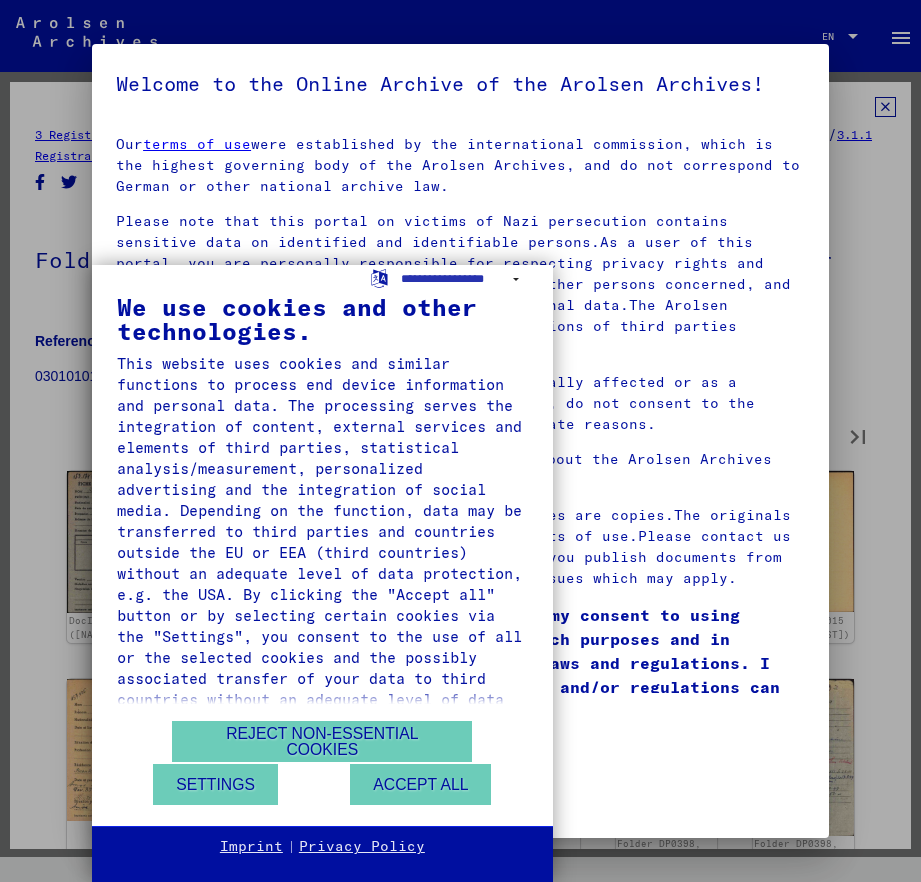 type on "**" 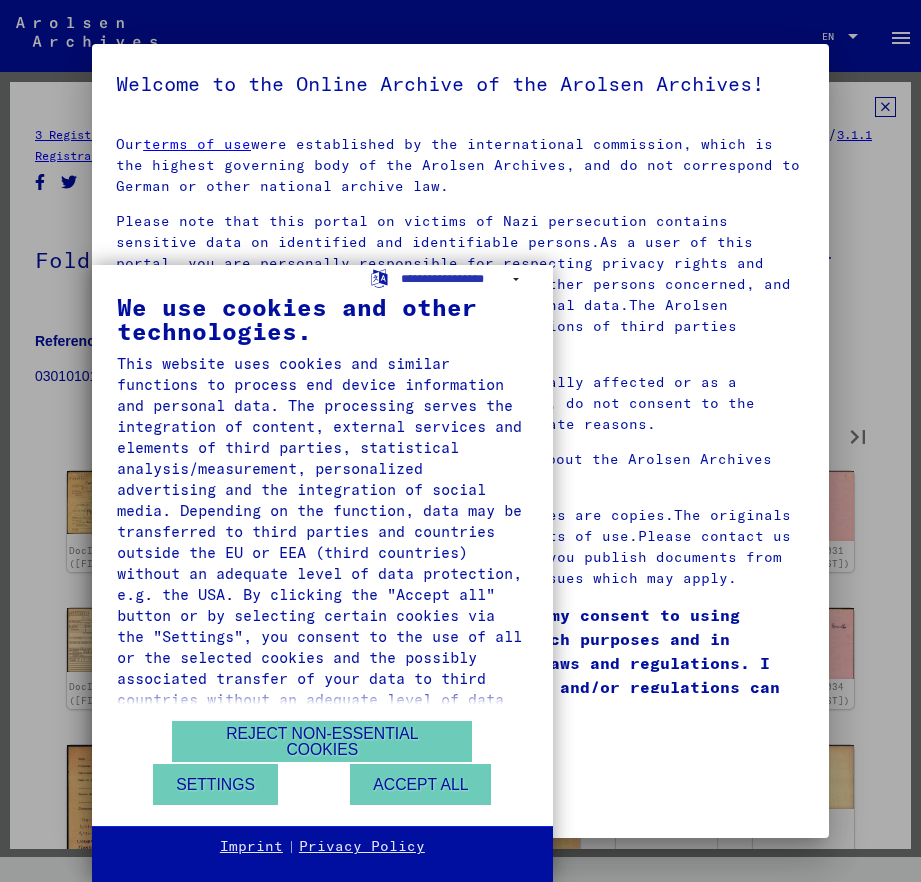 type on "**" 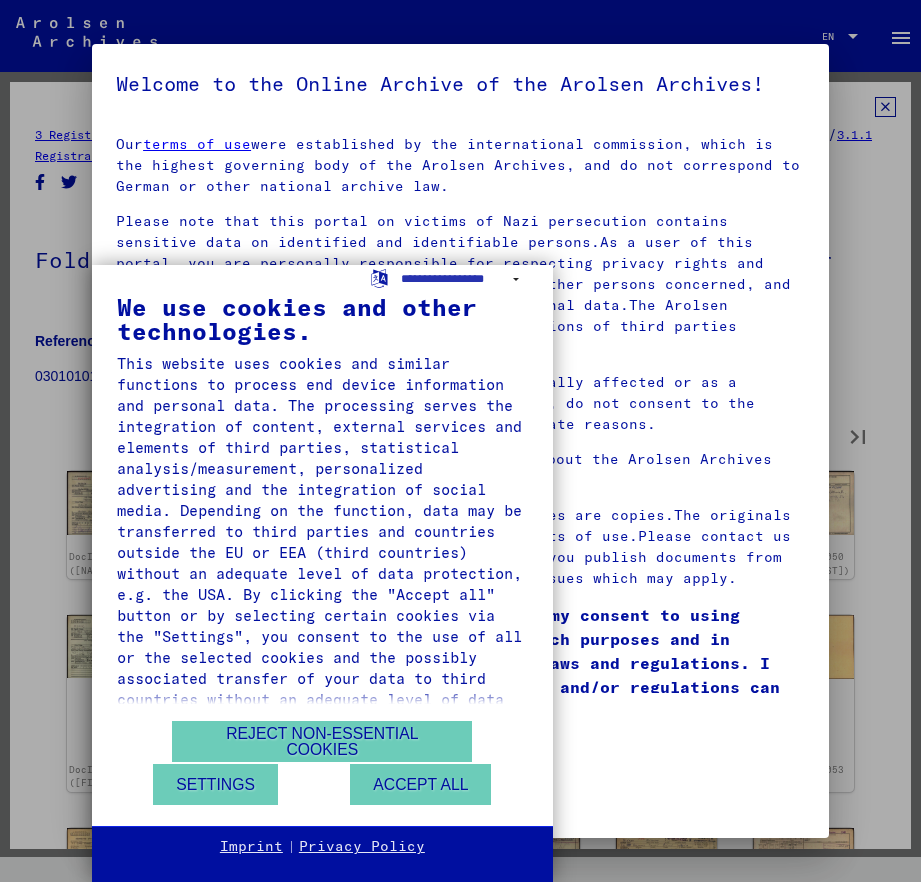 type on "**" 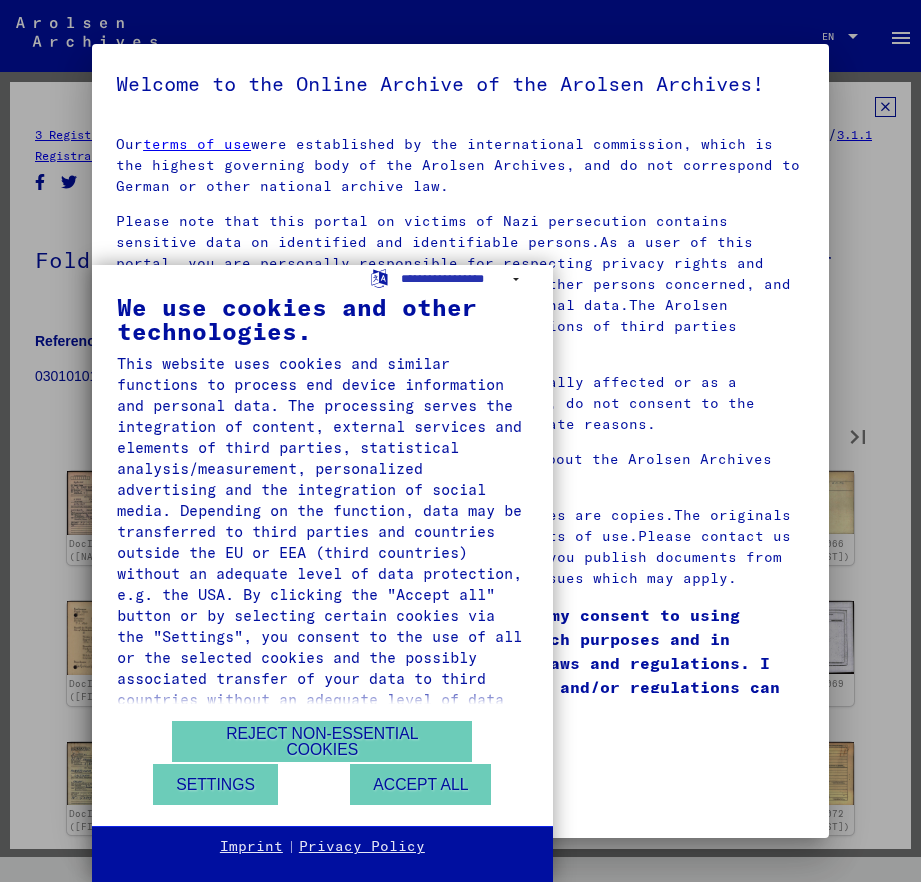 type on "**" 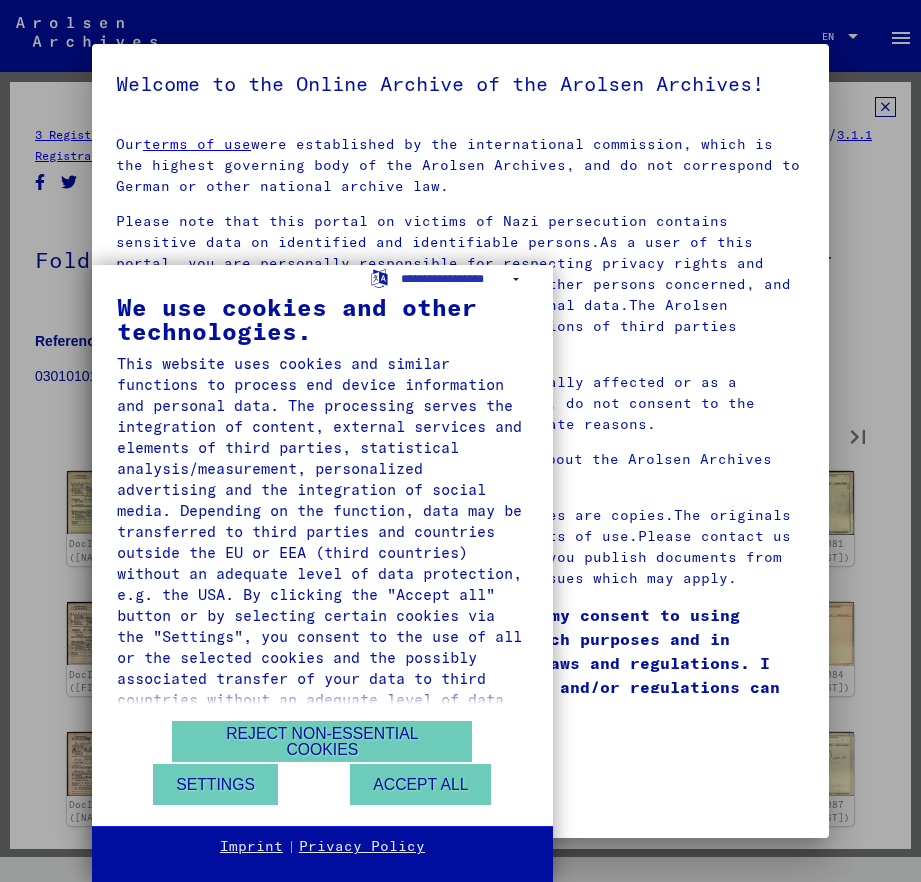 type on "**" 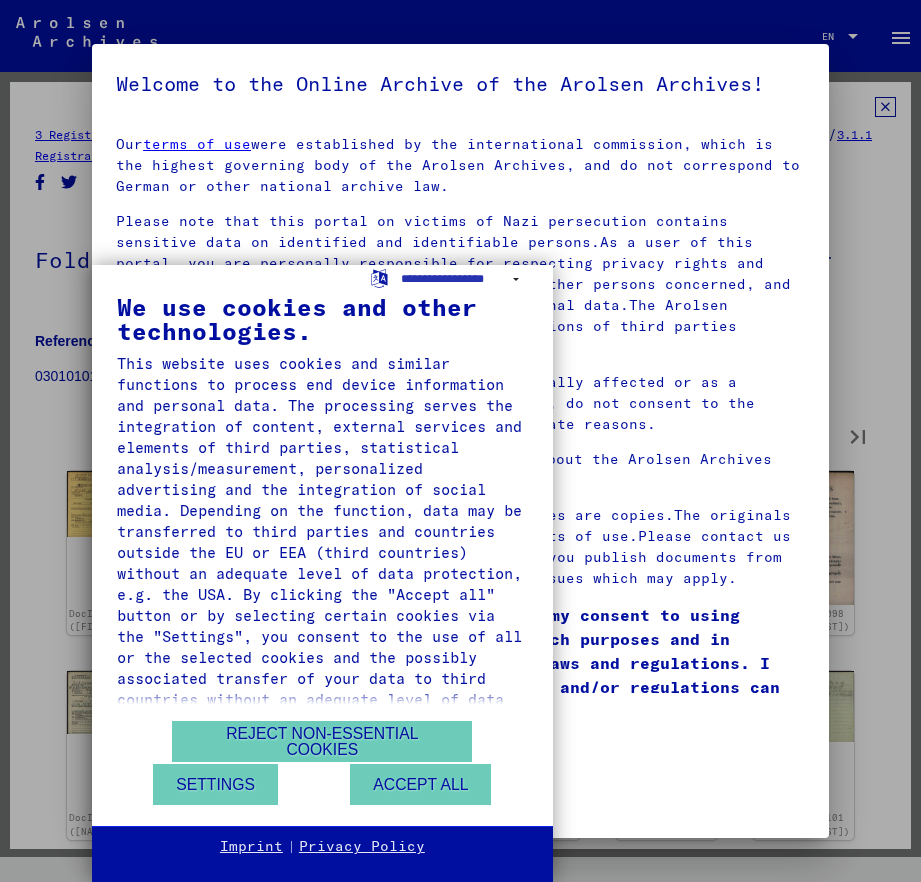 type on "**" 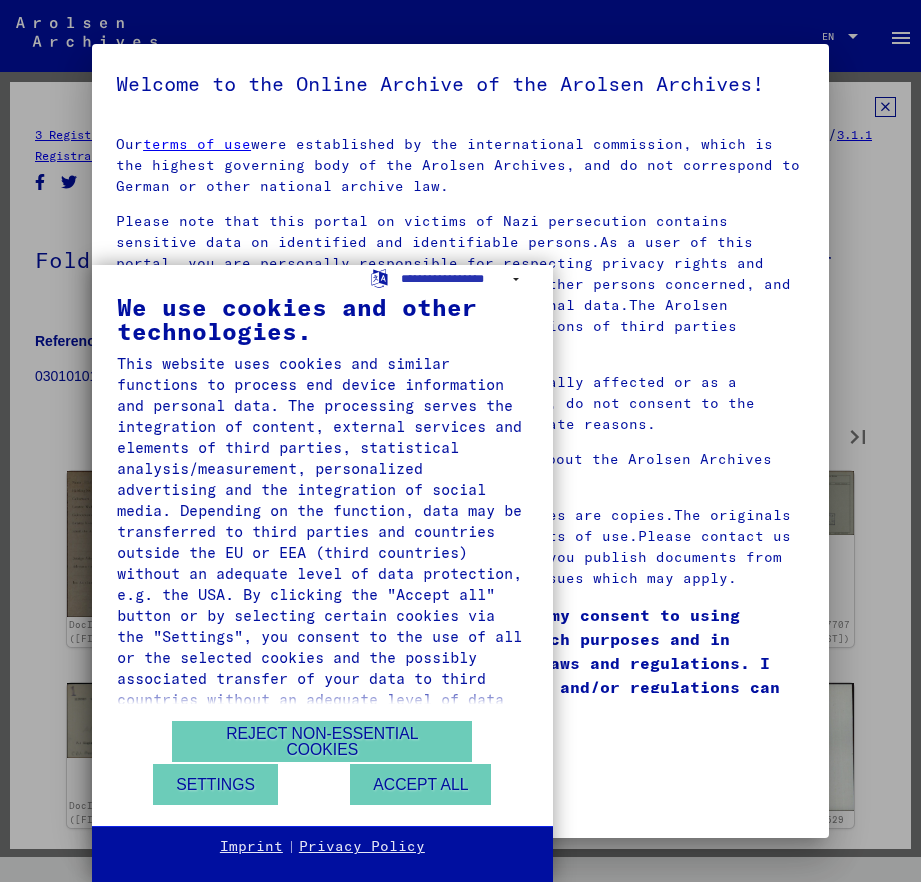 type on "**" 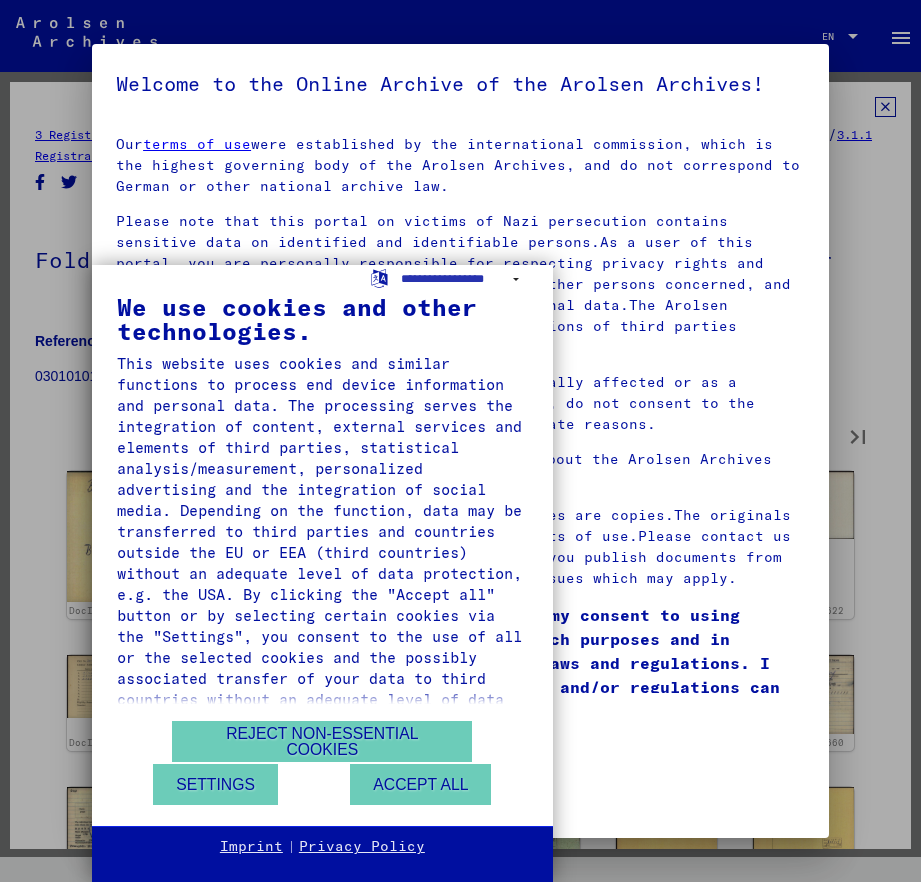 type on "**" 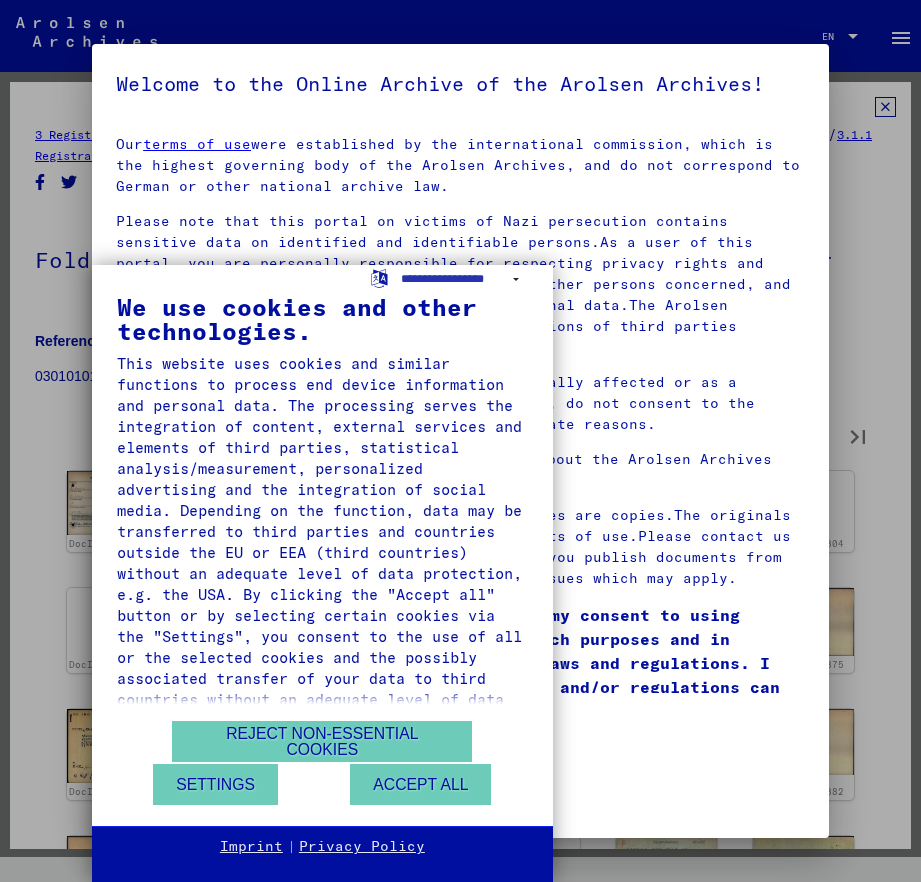 type on "**" 